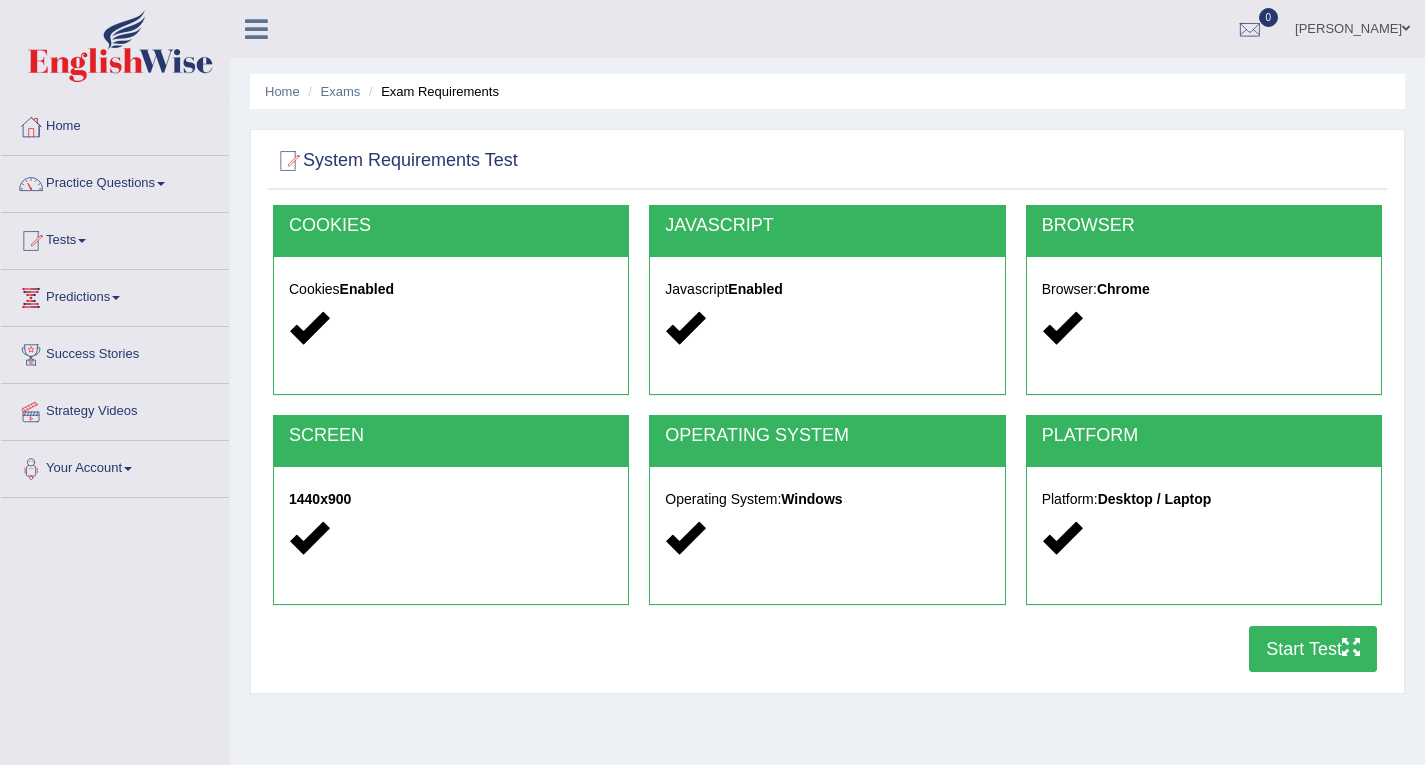 scroll, scrollTop: 285, scrollLeft: 0, axis: vertical 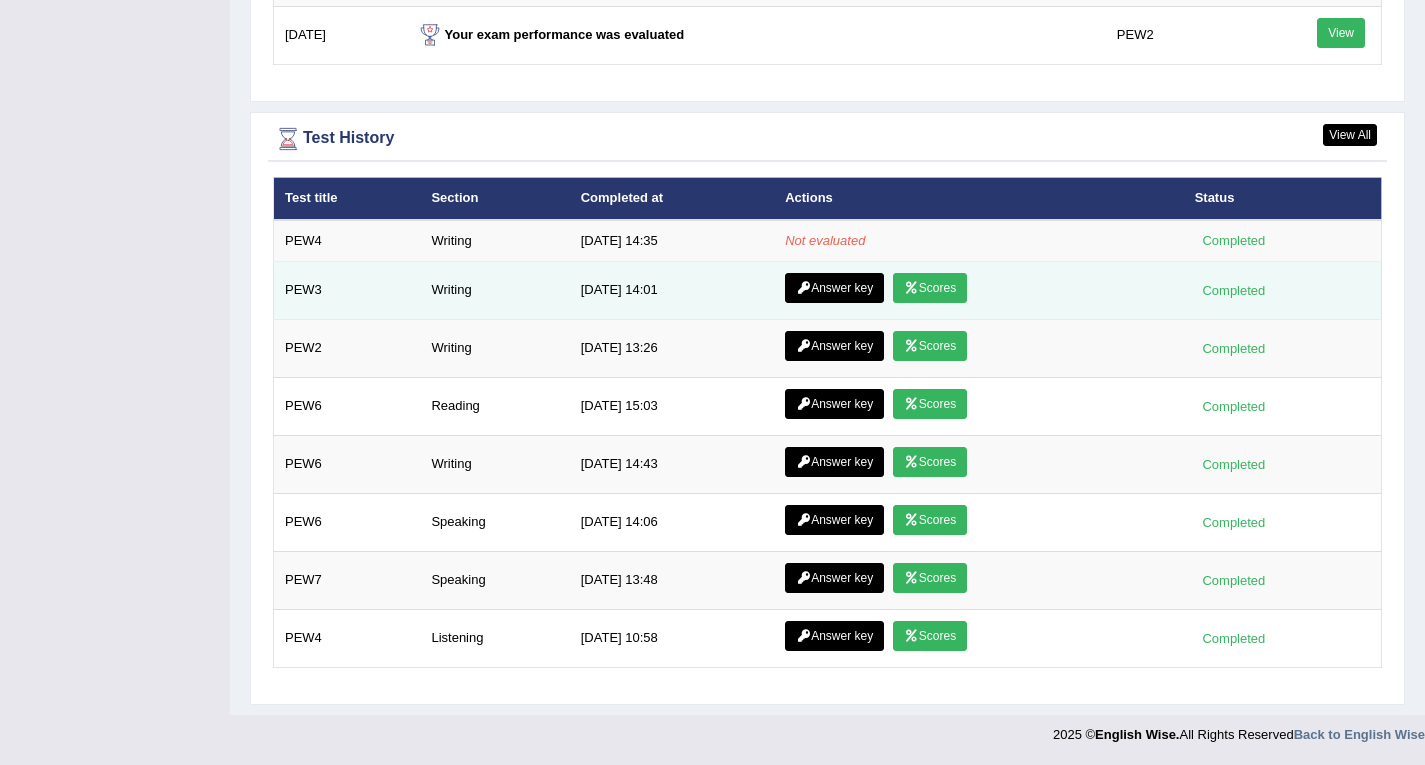 click on "Scores" at bounding box center [930, 288] 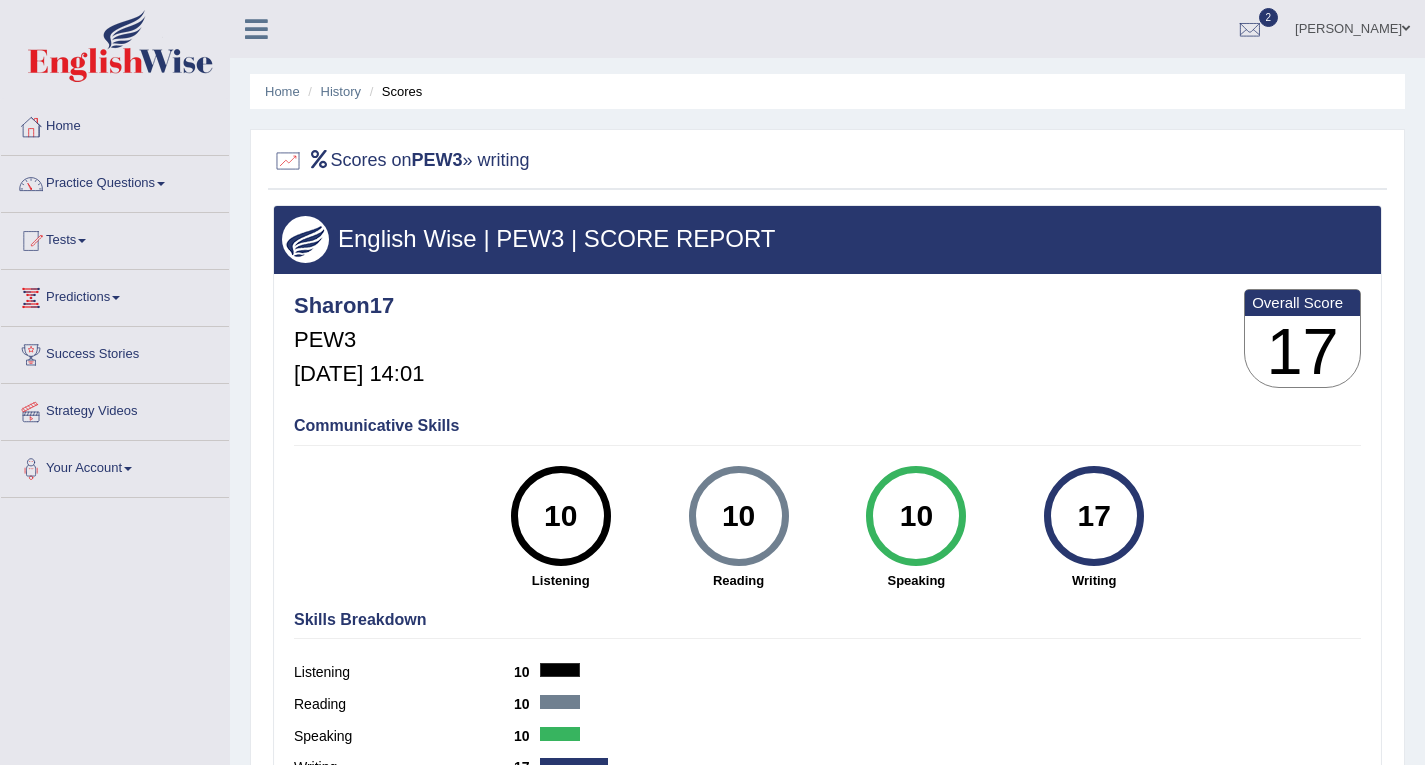scroll, scrollTop: 0, scrollLeft: 0, axis: both 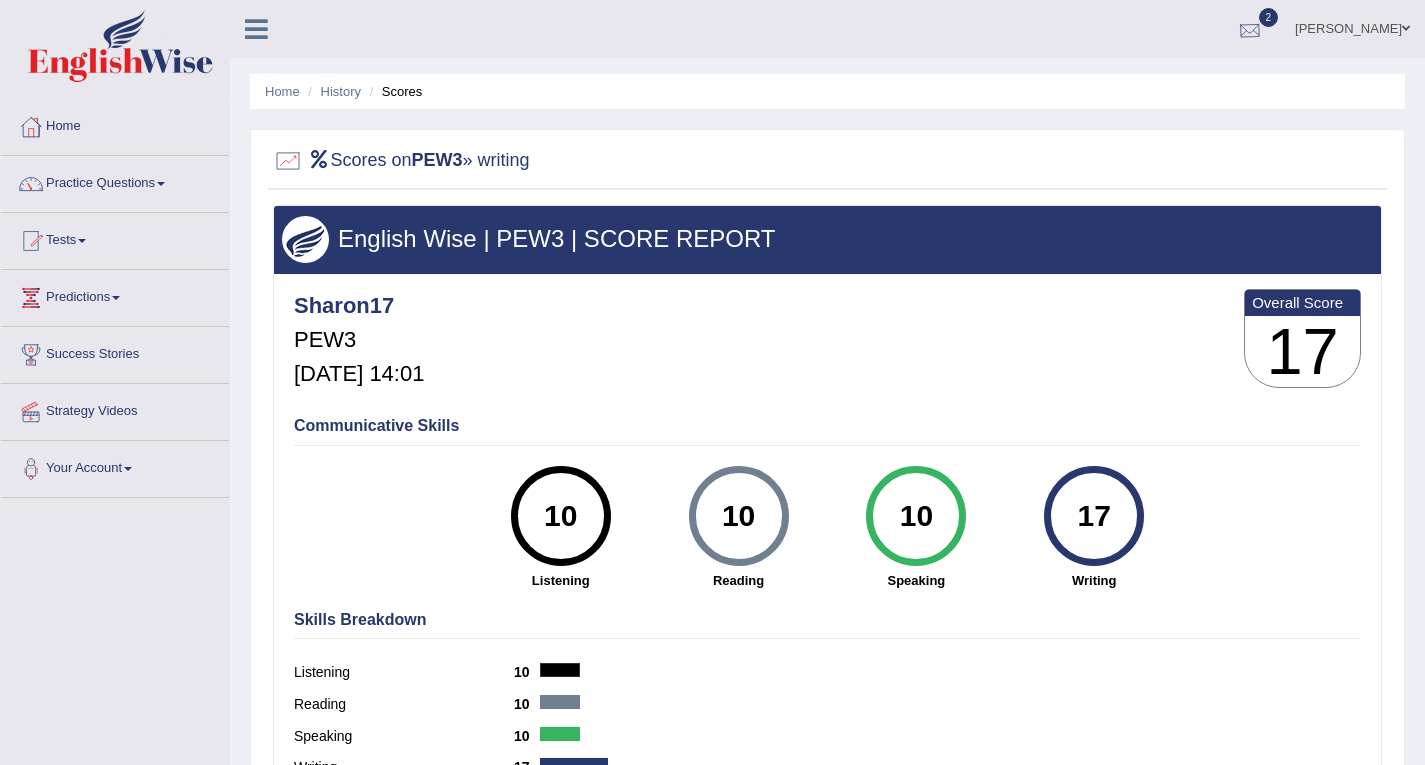 click at bounding box center (1250, 30) 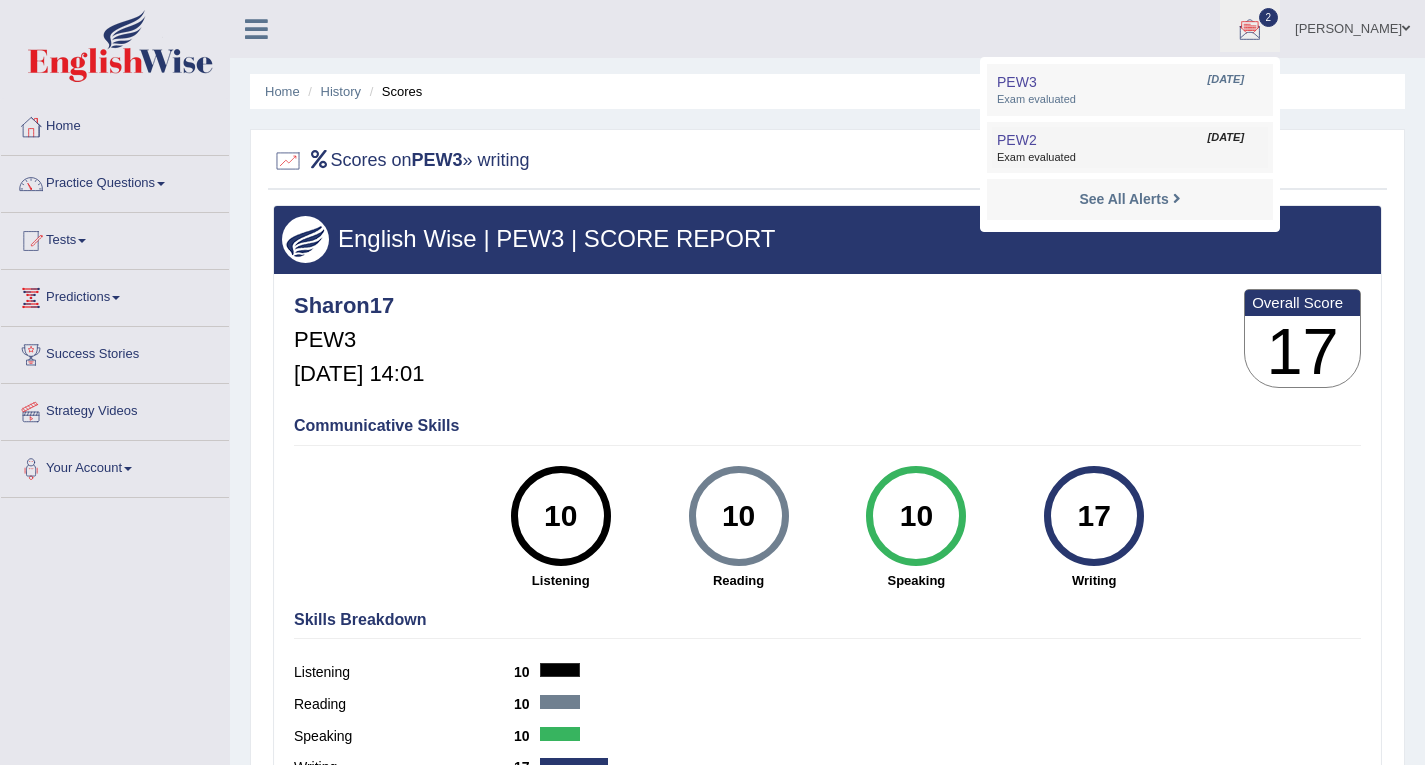click on "PEW2
Jul 14, 2025
Exam evaluated" at bounding box center [1130, 148] 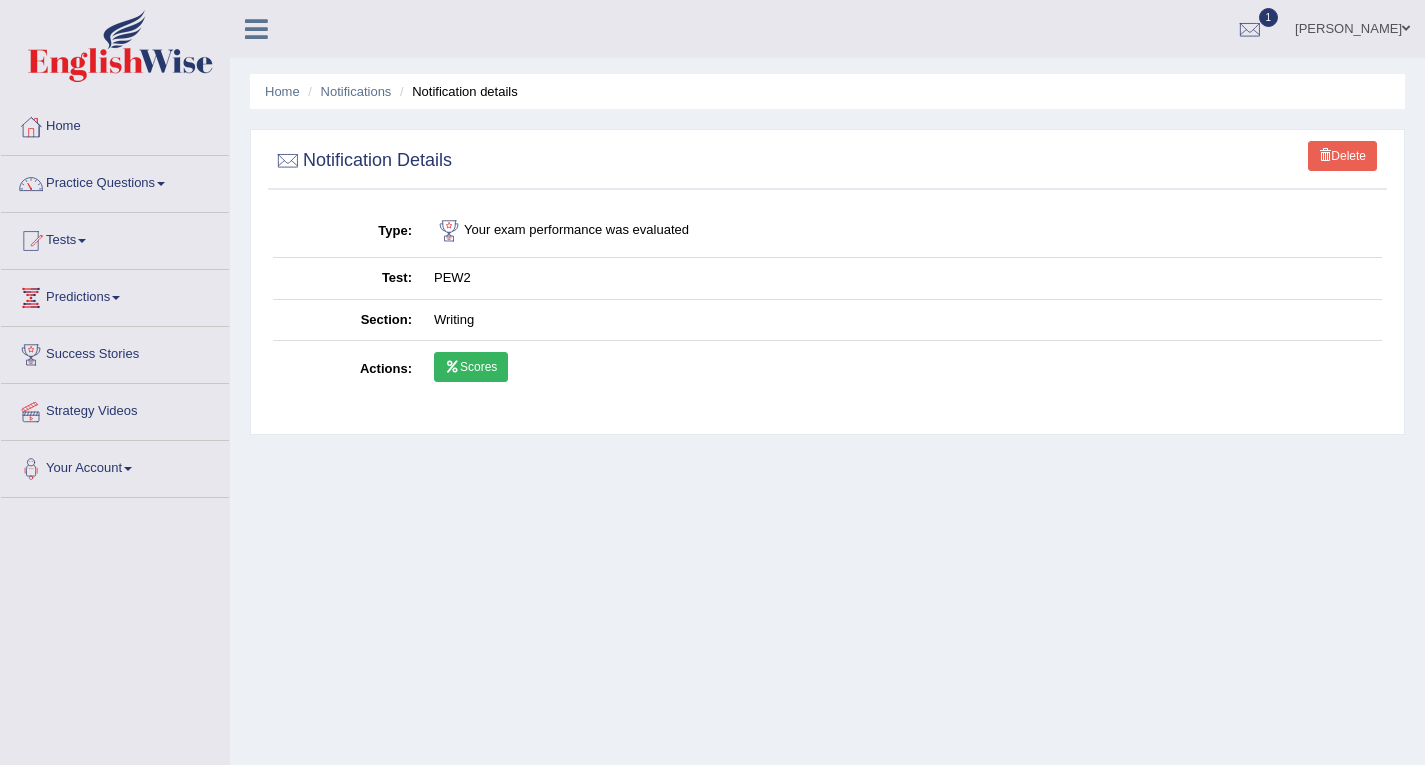 scroll, scrollTop: 0, scrollLeft: 0, axis: both 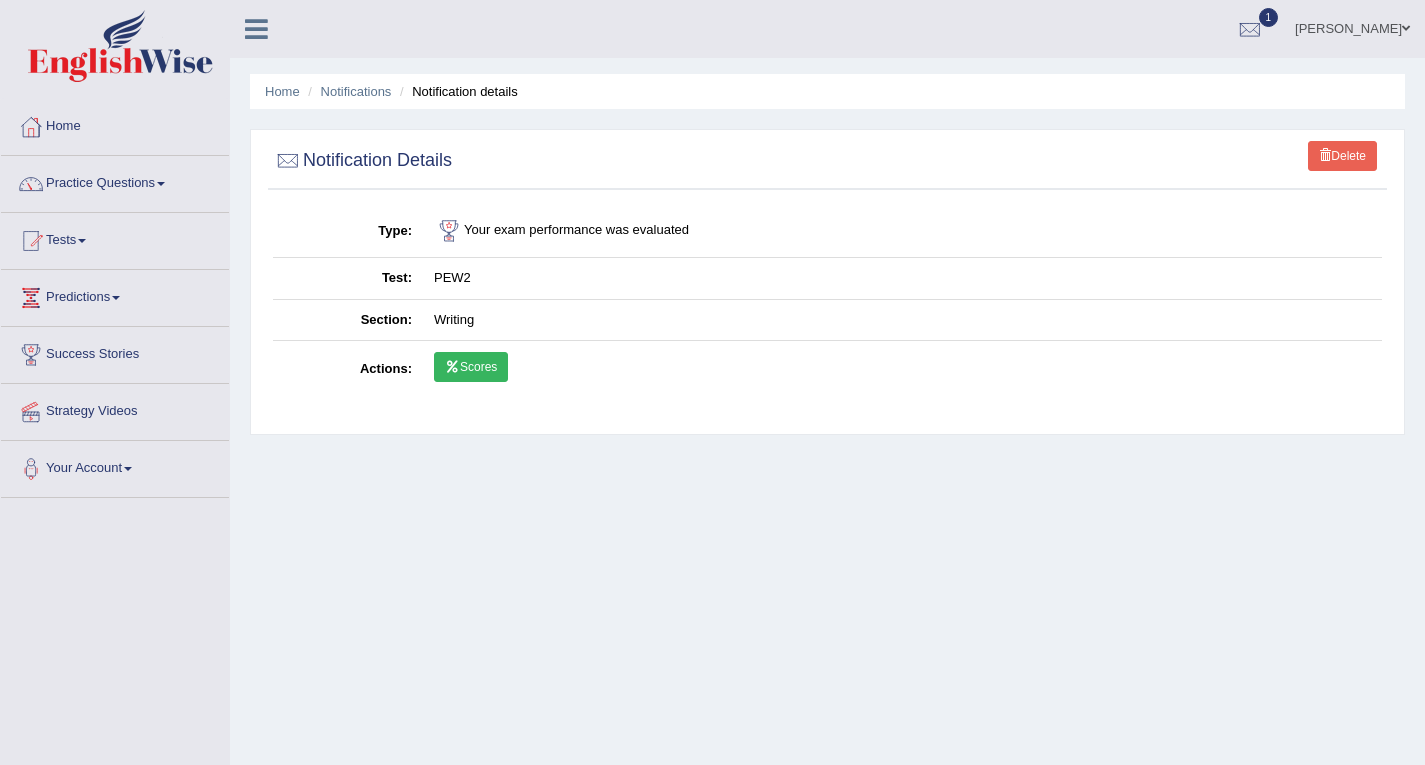 click on "Scores" at bounding box center (471, 367) 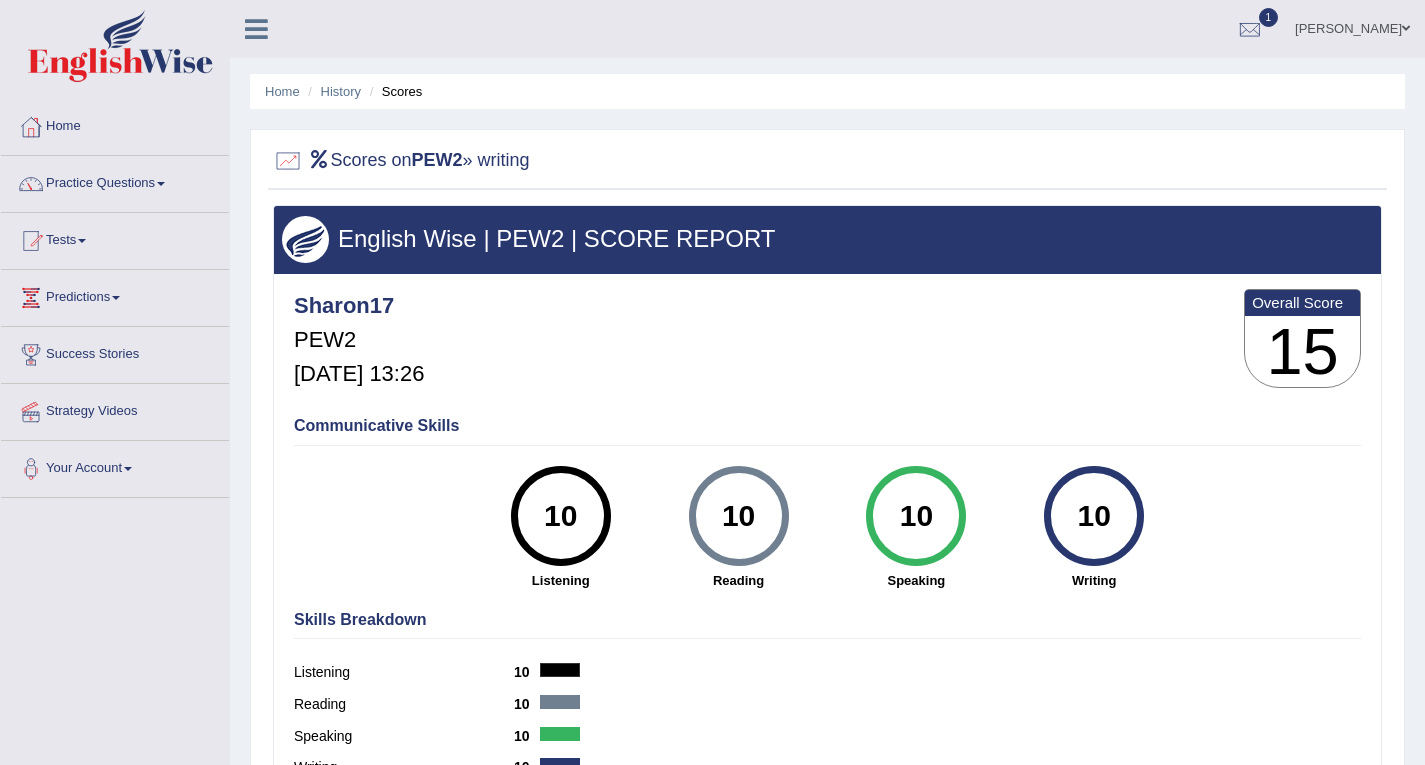 scroll, scrollTop: 0, scrollLeft: 0, axis: both 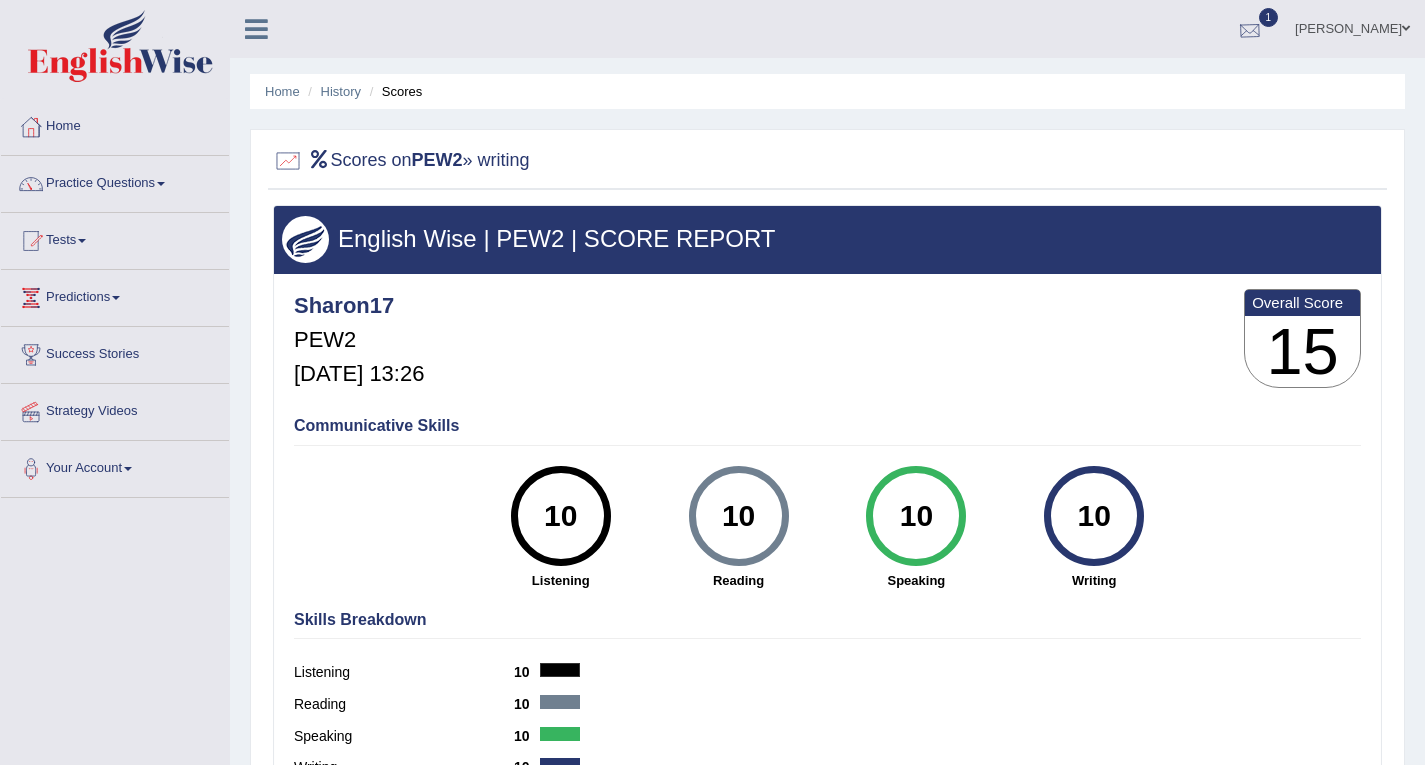 click at bounding box center [1250, 30] 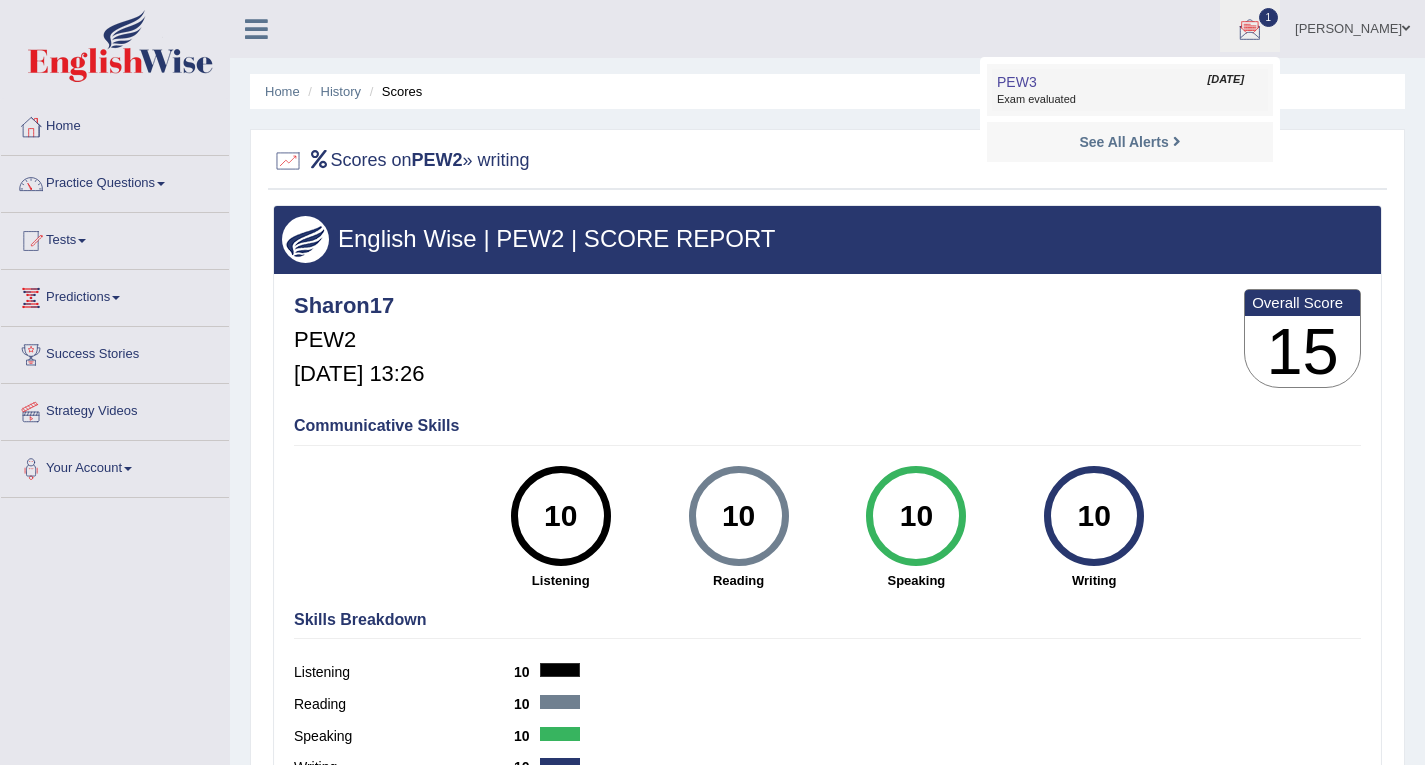 click on "Exam evaluated" at bounding box center [1130, 100] 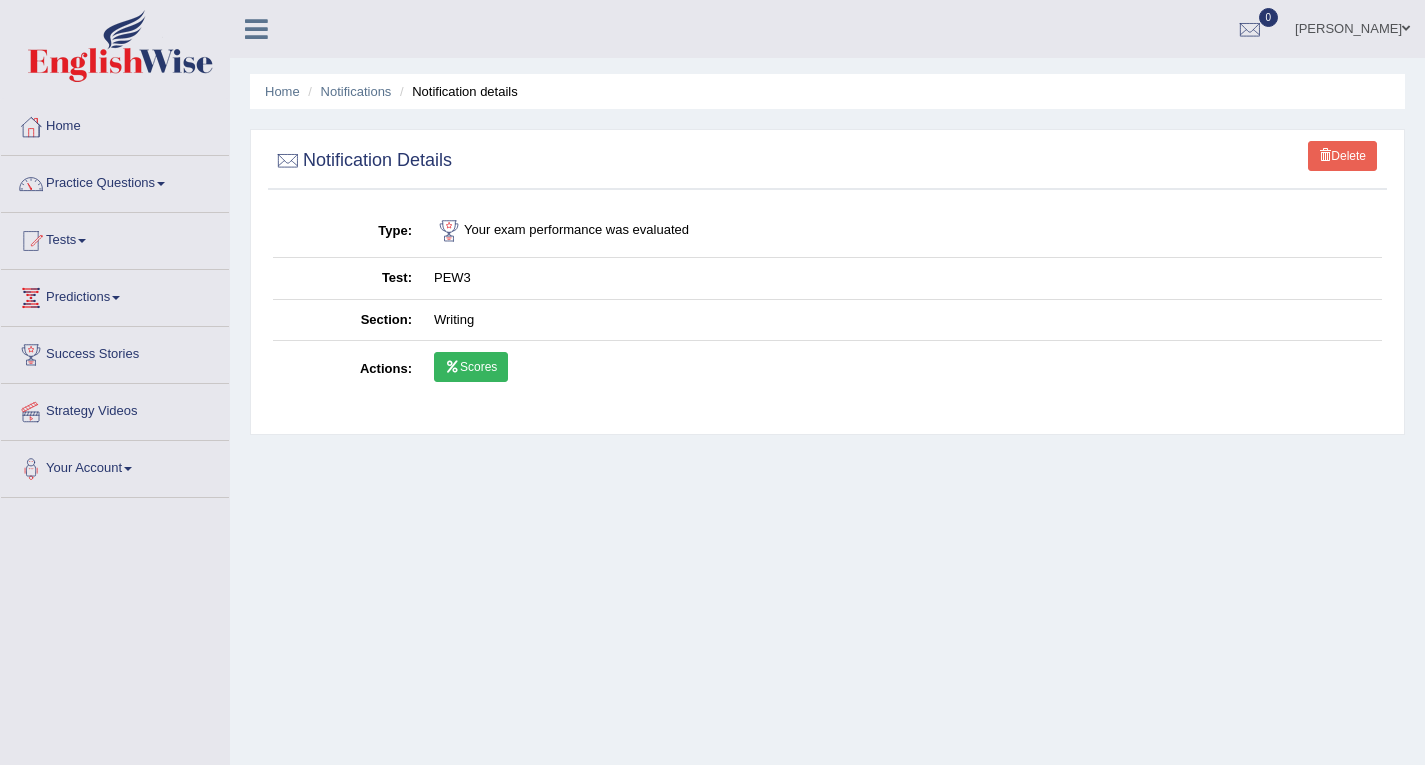 scroll, scrollTop: 0, scrollLeft: 0, axis: both 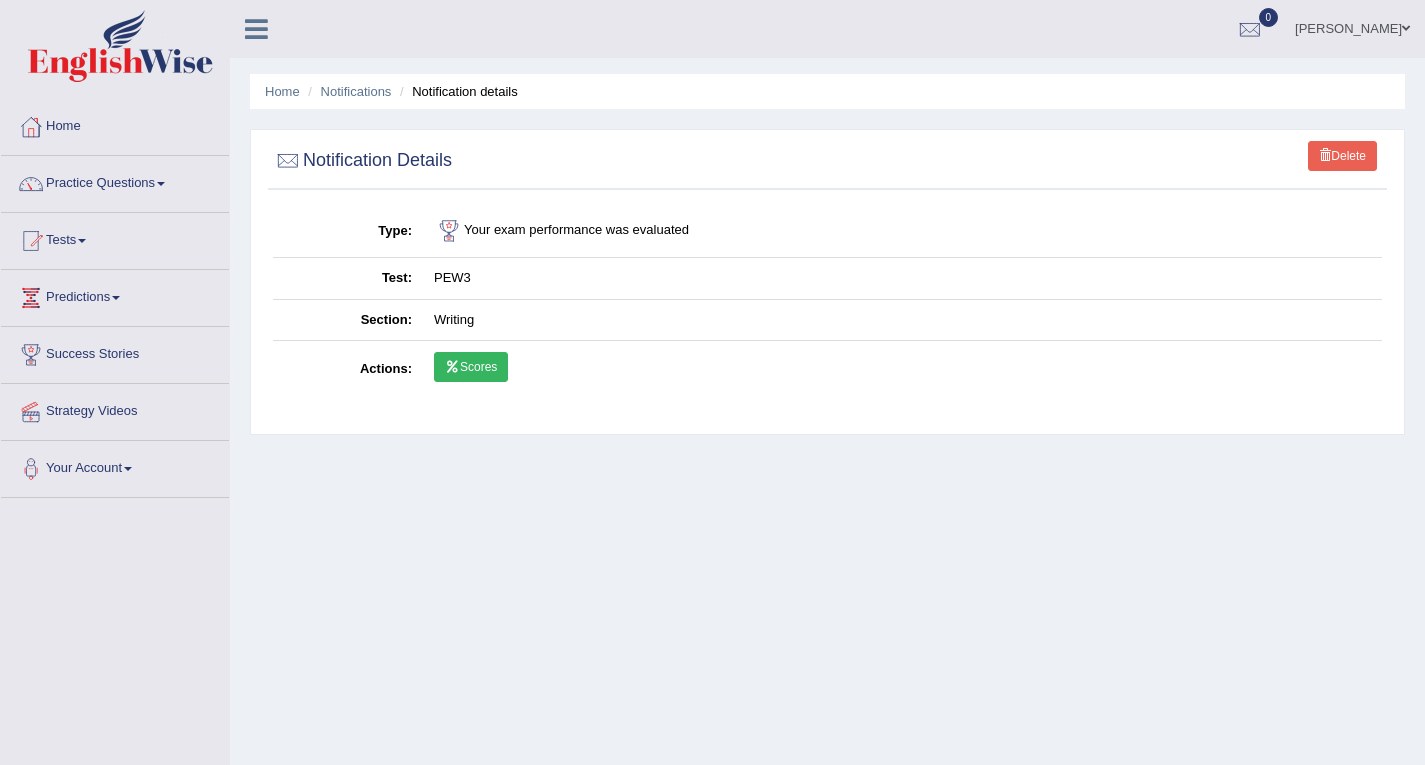 click on "Scores" at bounding box center (471, 367) 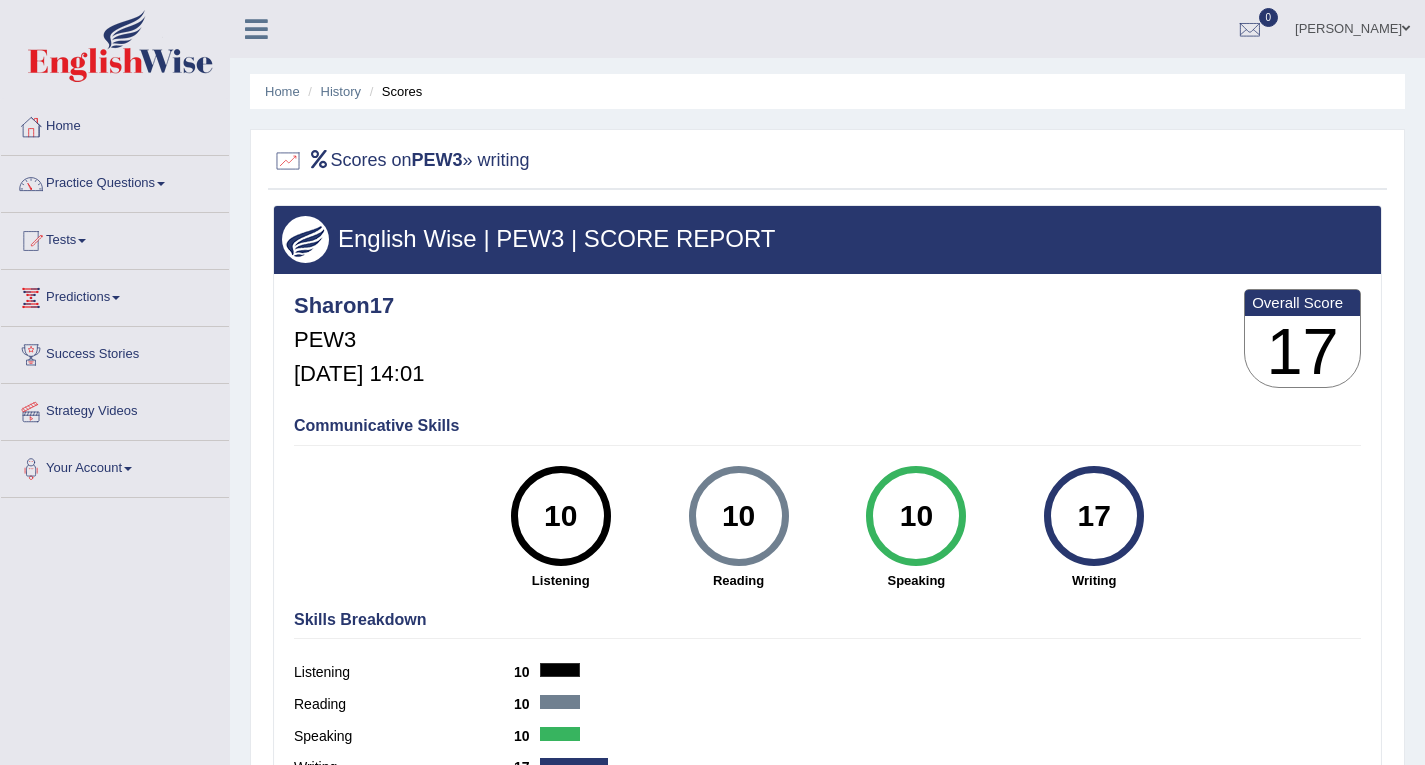 scroll, scrollTop: 0, scrollLeft: 0, axis: both 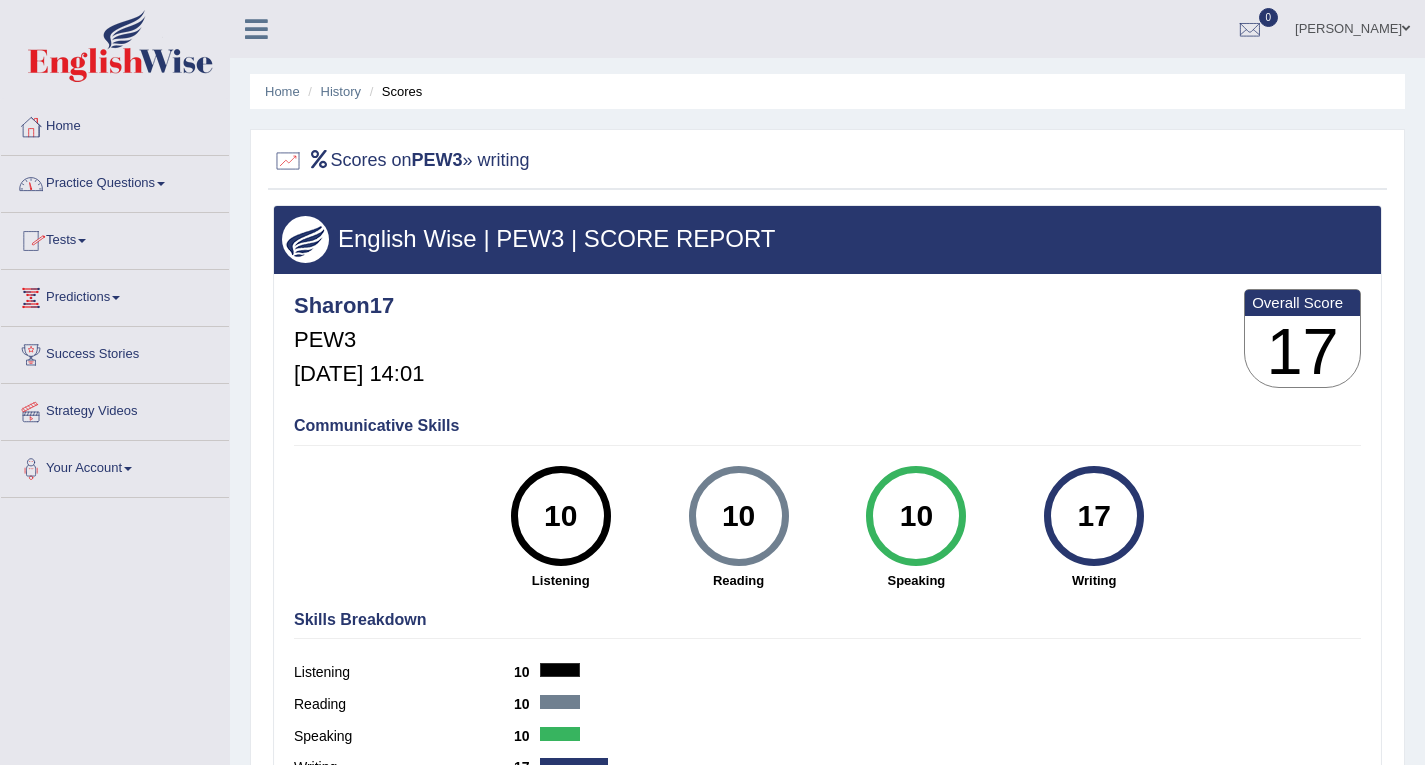 click at bounding box center [82, 241] 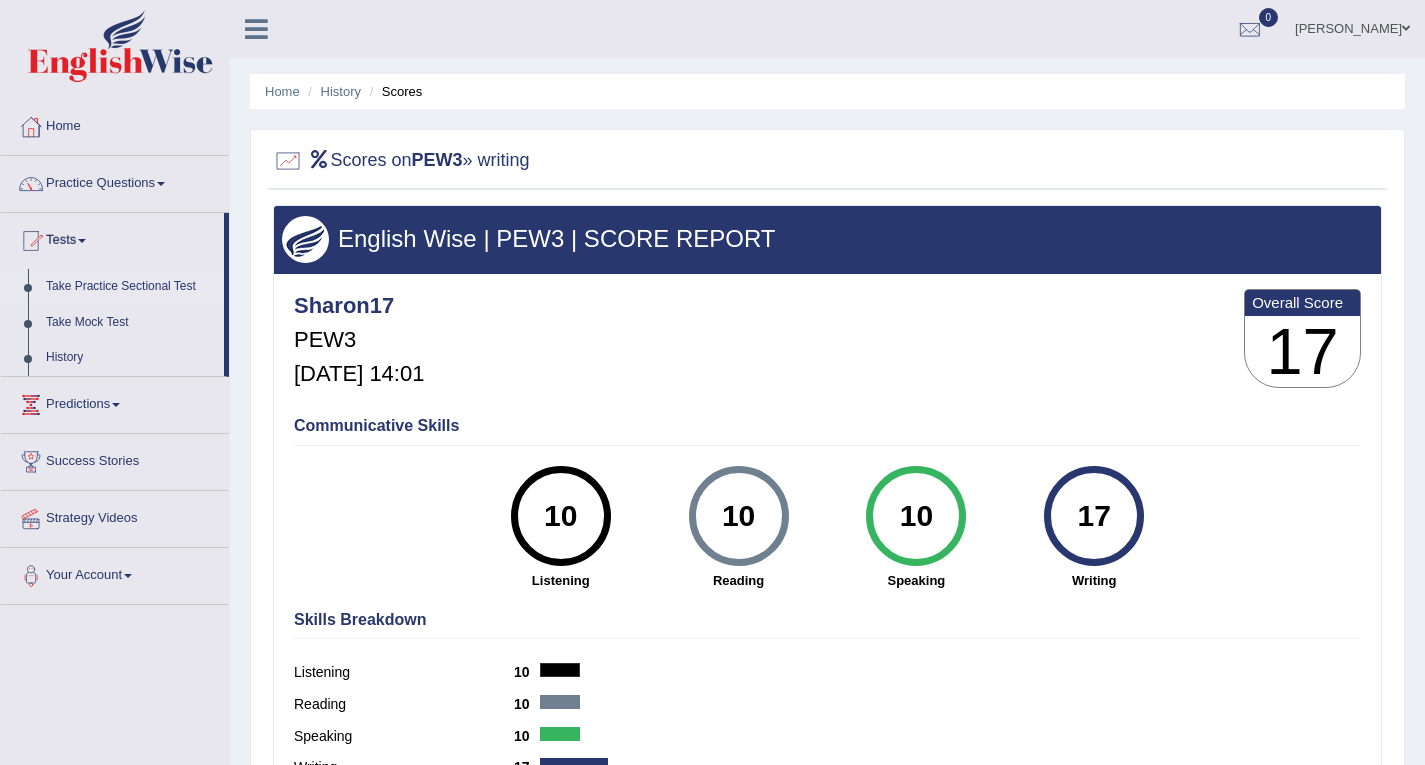 click on "Take Practice Sectional Test" at bounding box center (130, 287) 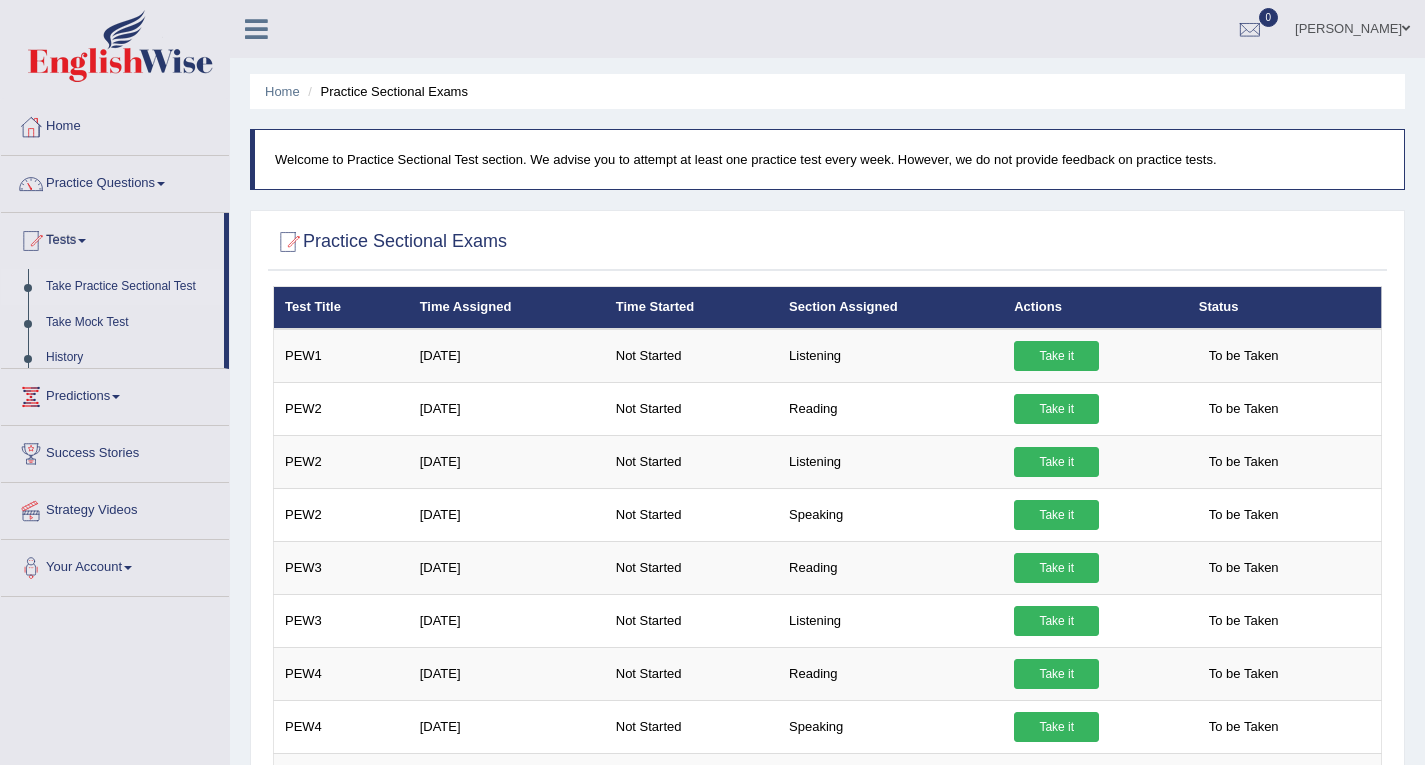scroll, scrollTop: 0, scrollLeft: 0, axis: both 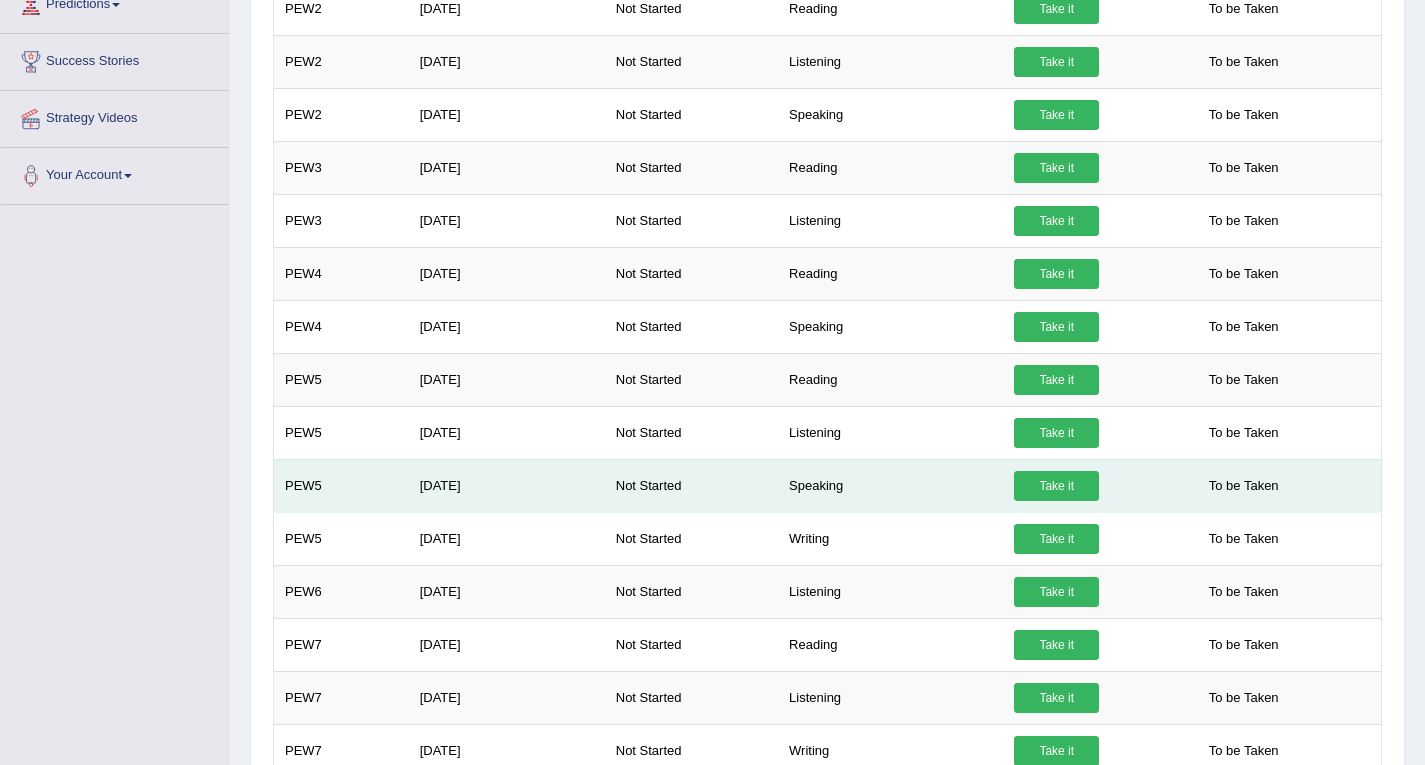 click on "Take it" at bounding box center [1056, 486] 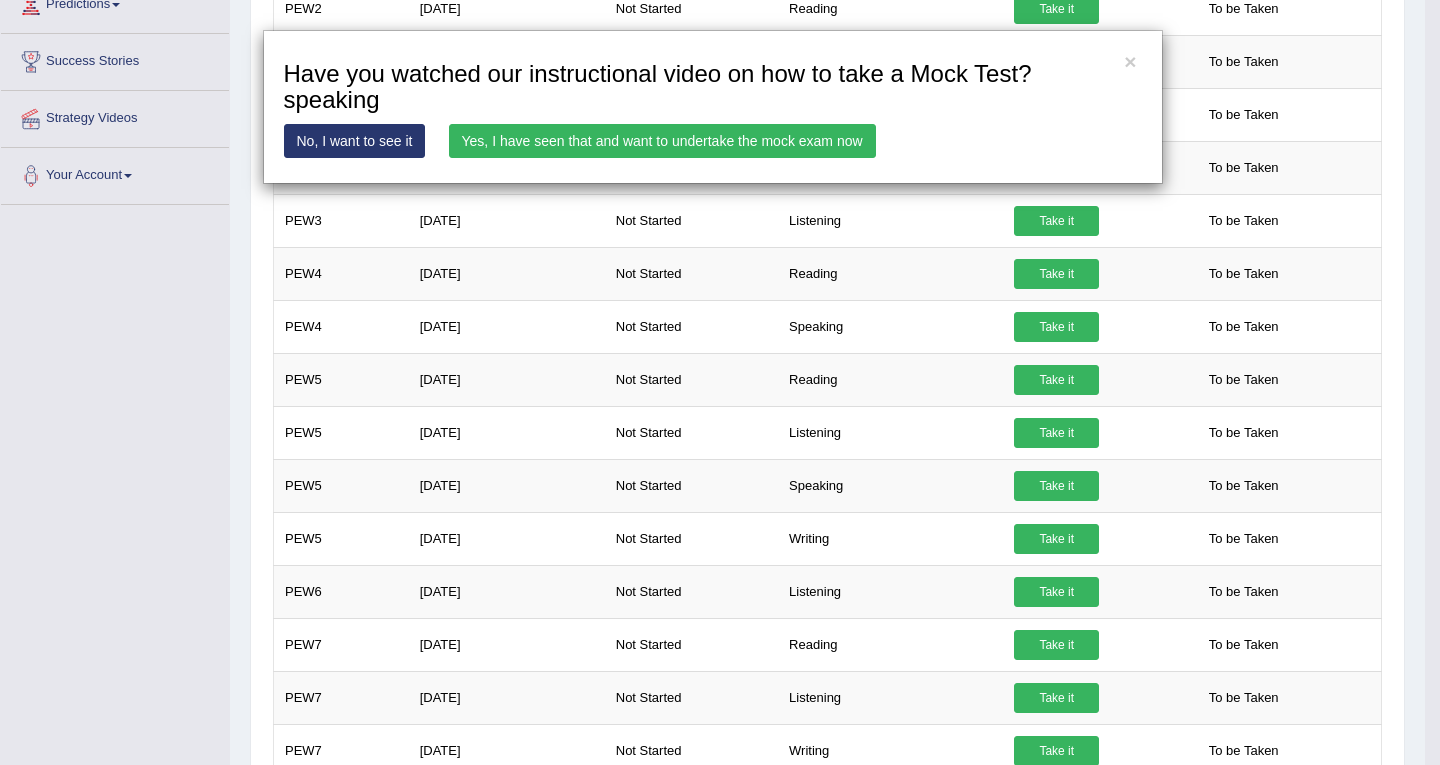 click on "Yes, I have seen that and want to undertake the mock exam now" at bounding box center [662, 141] 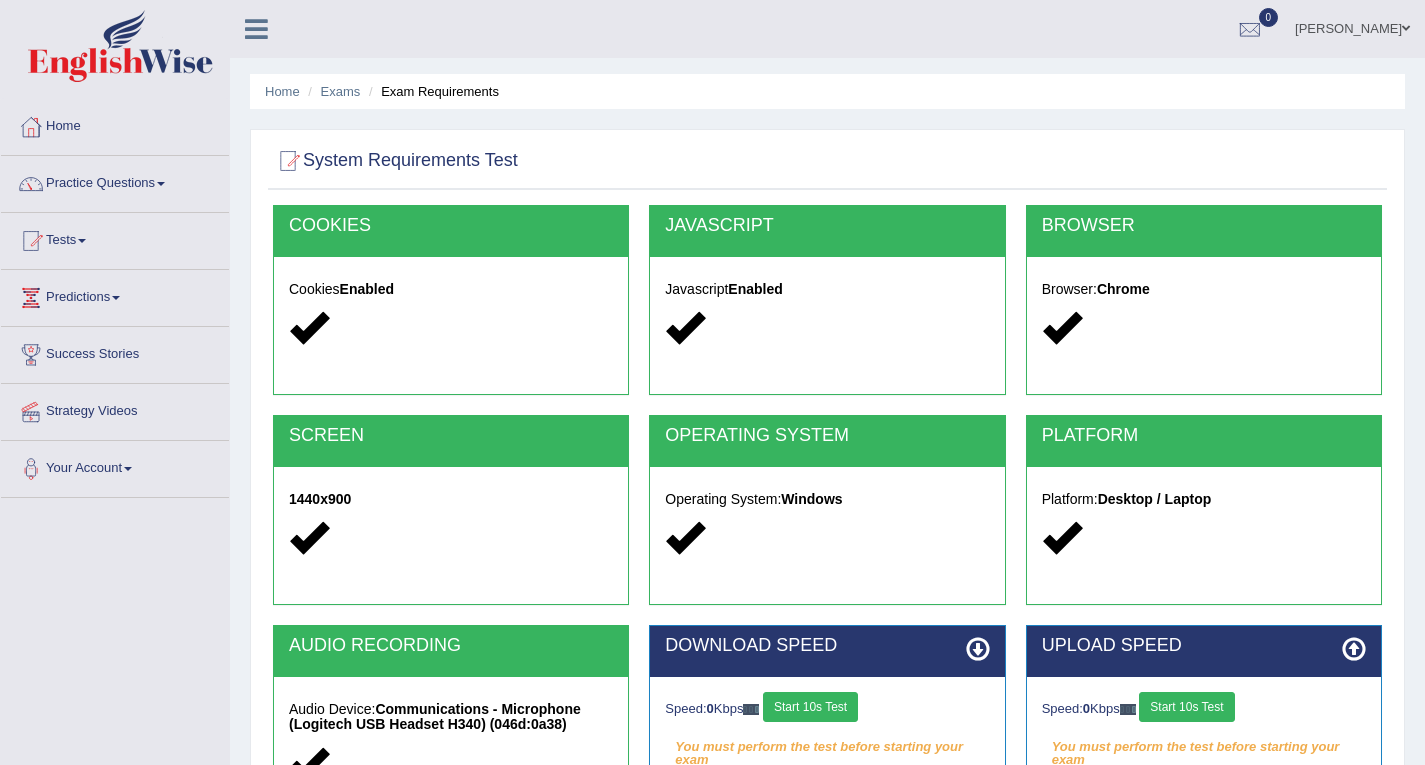 scroll, scrollTop: 0, scrollLeft: 0, axis: both 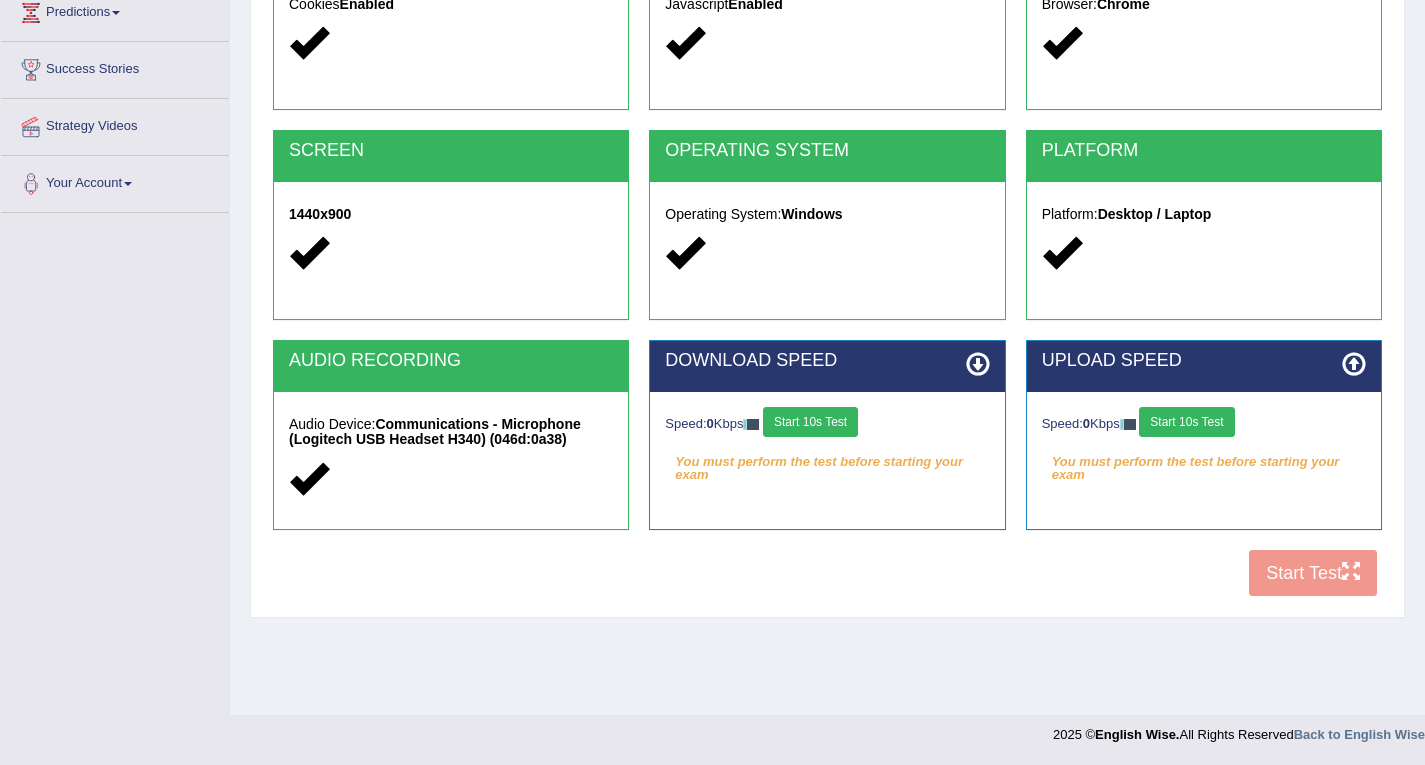 click on "Start 10s Test" at bounding box center (810, 422) 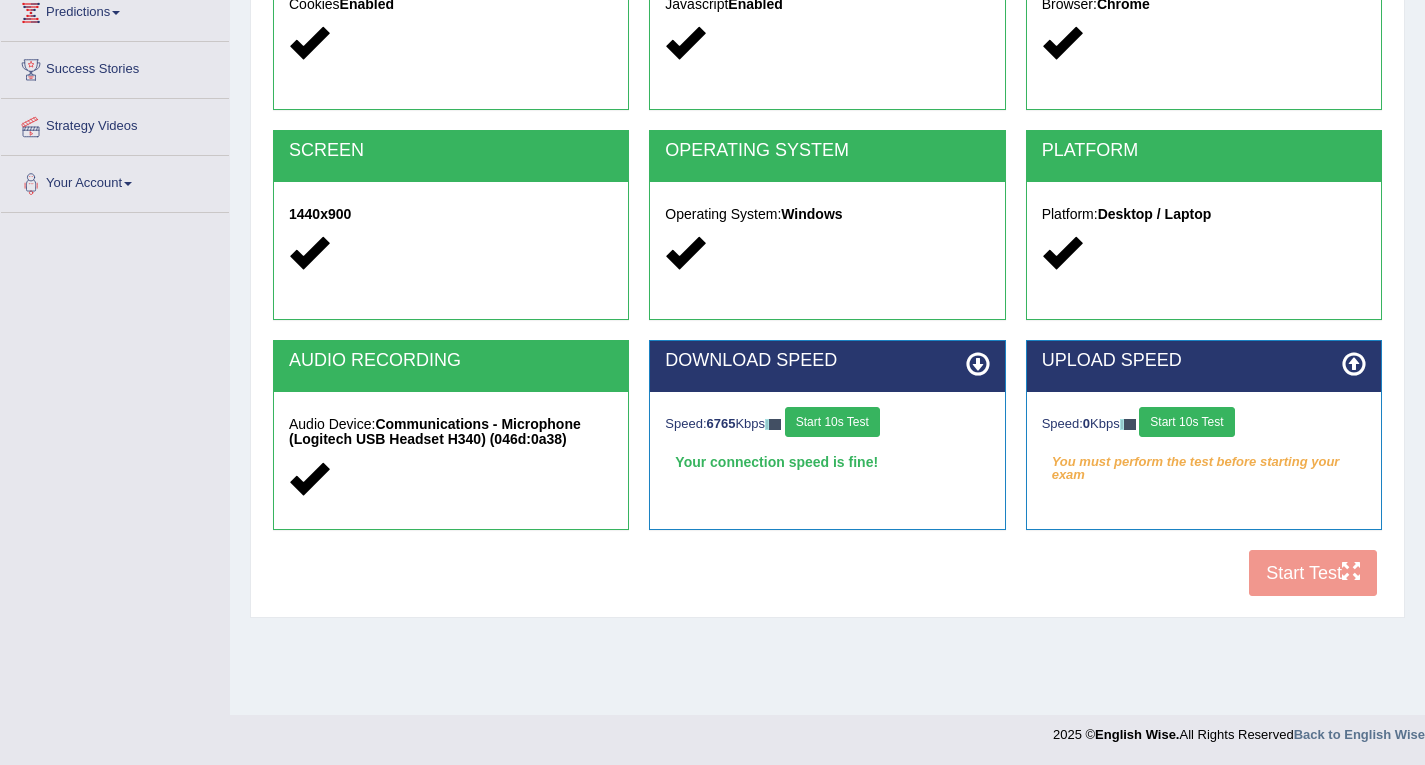 click on "Start 10s Test" at bounding box center (1186, 422) 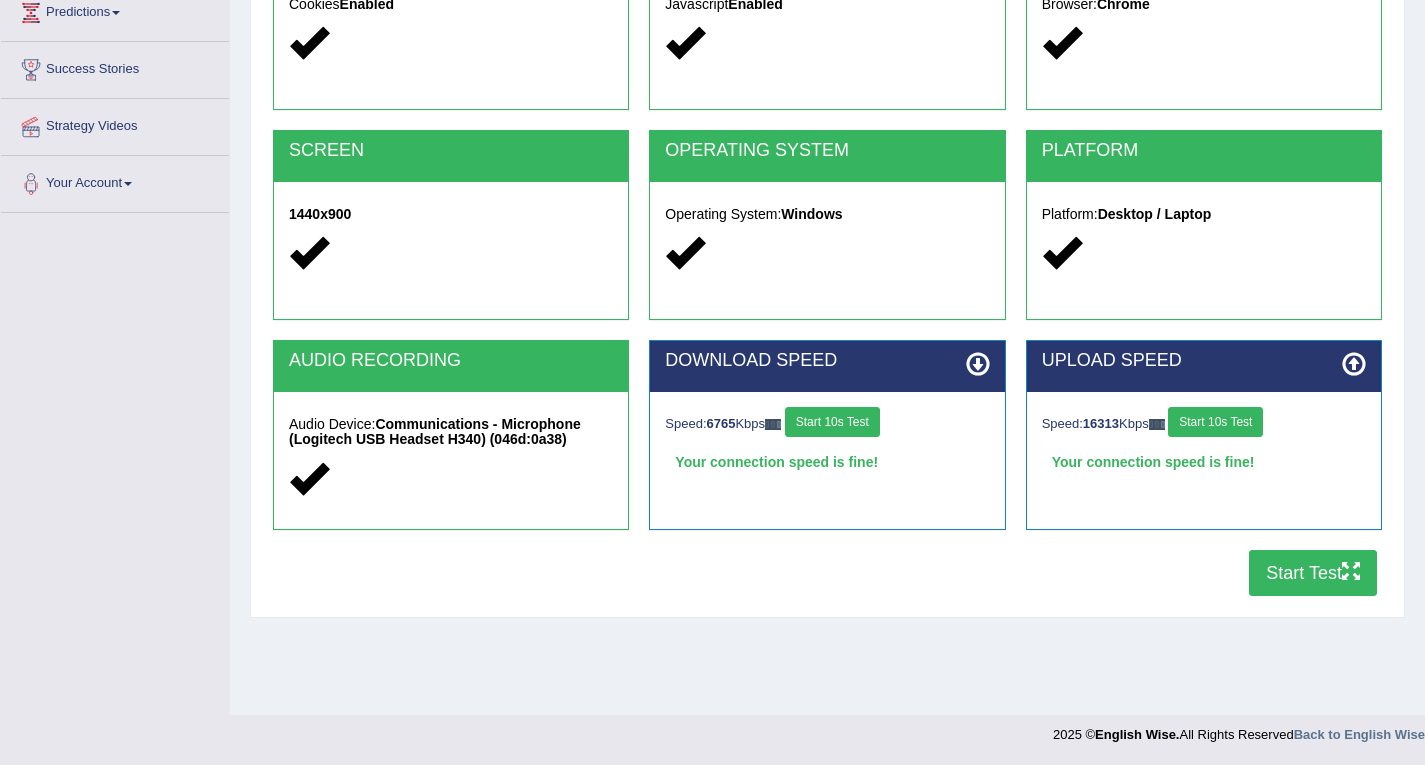 click on "Start 10s Test" at bounding box center (1215, 422) 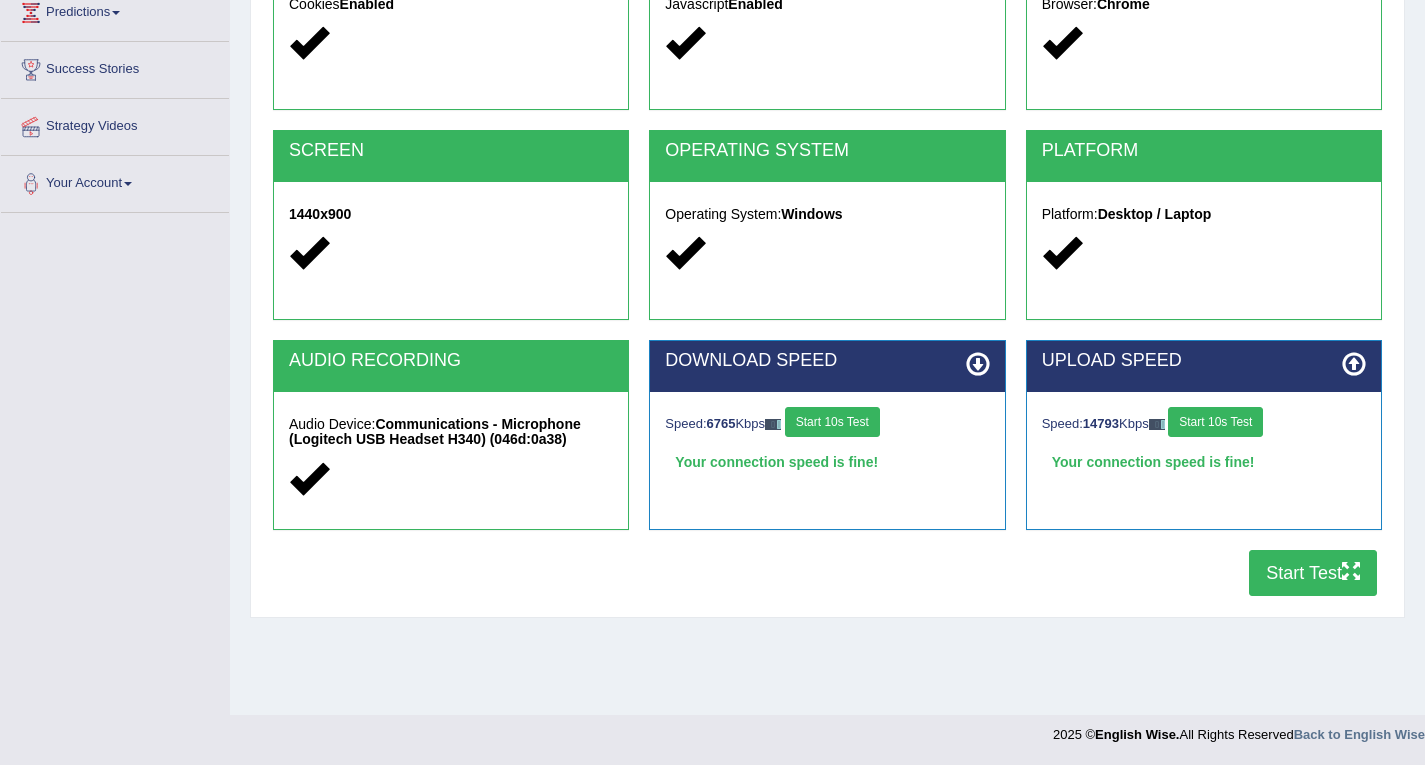 click on "Start Test" at bounding box center [1313, 573] 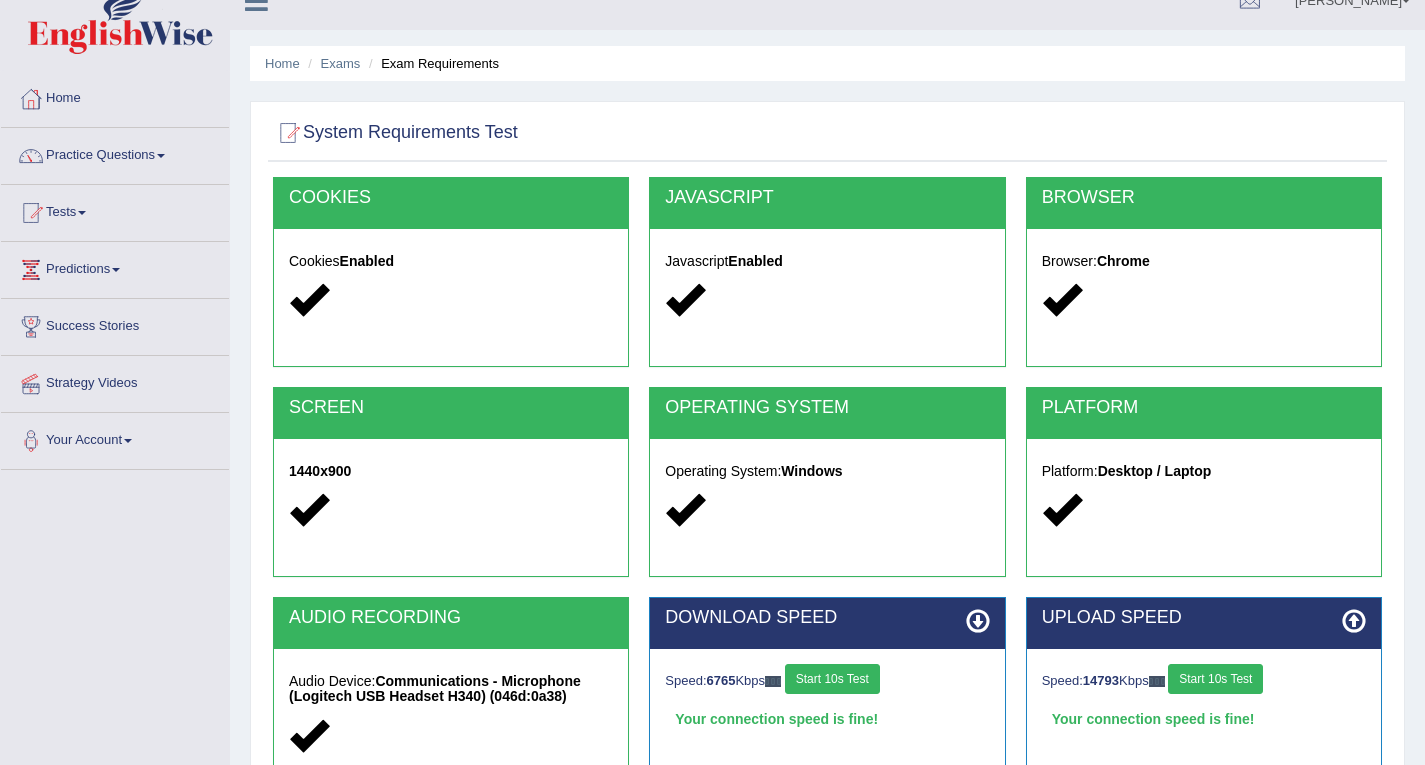 scroll, scrollTop: 0, scrollLeft: 0, axis: both 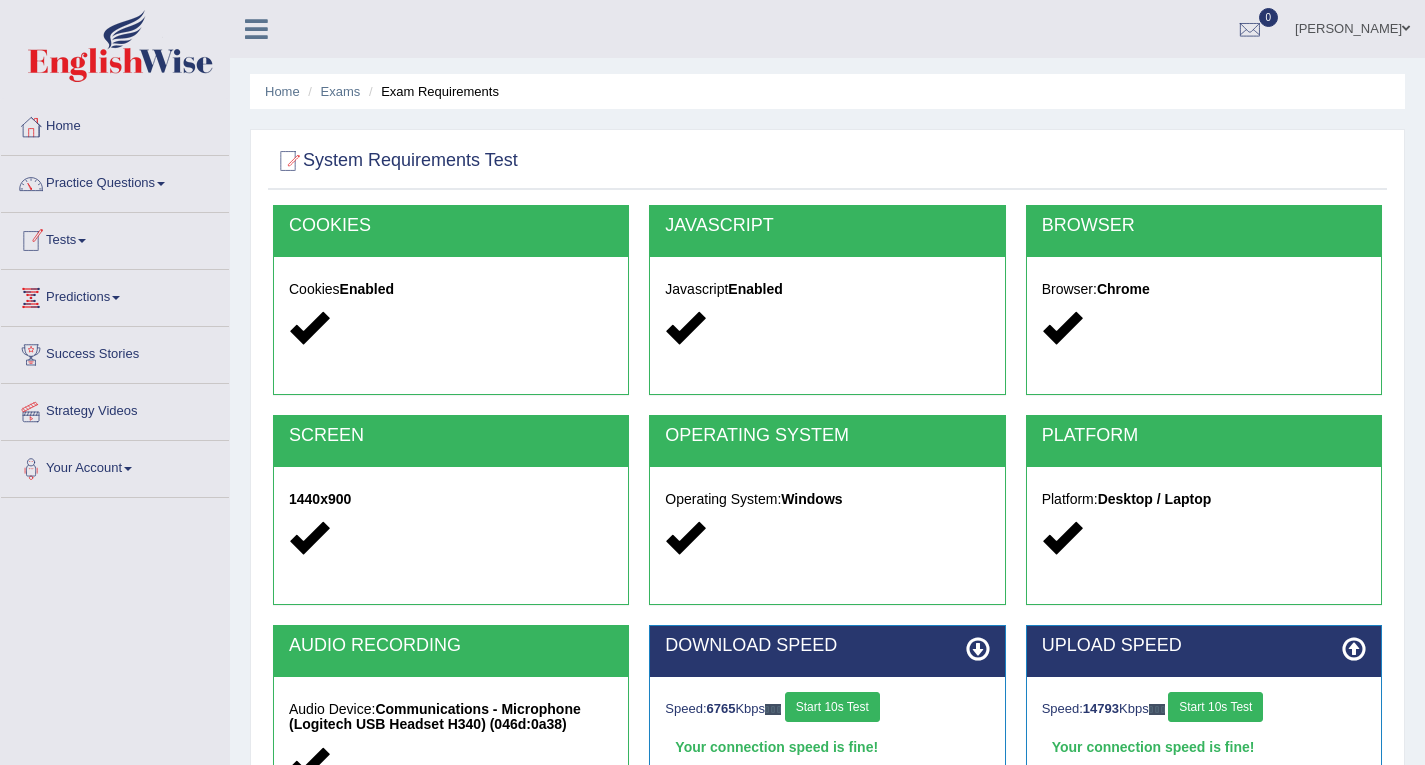 click on "Tests" at bounding box center (115, 238) 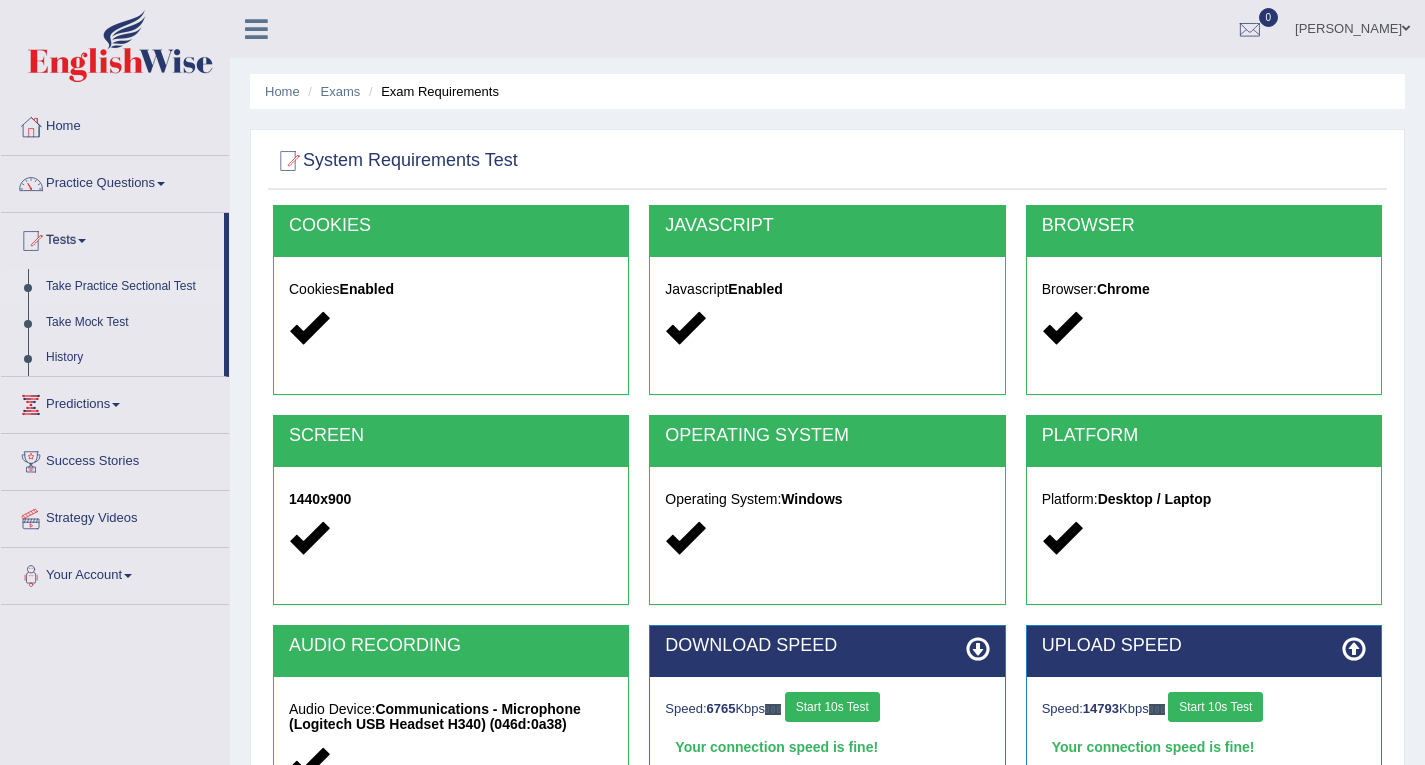 click on "Take Practice Sectional Test" at bounding box center (130, 287) 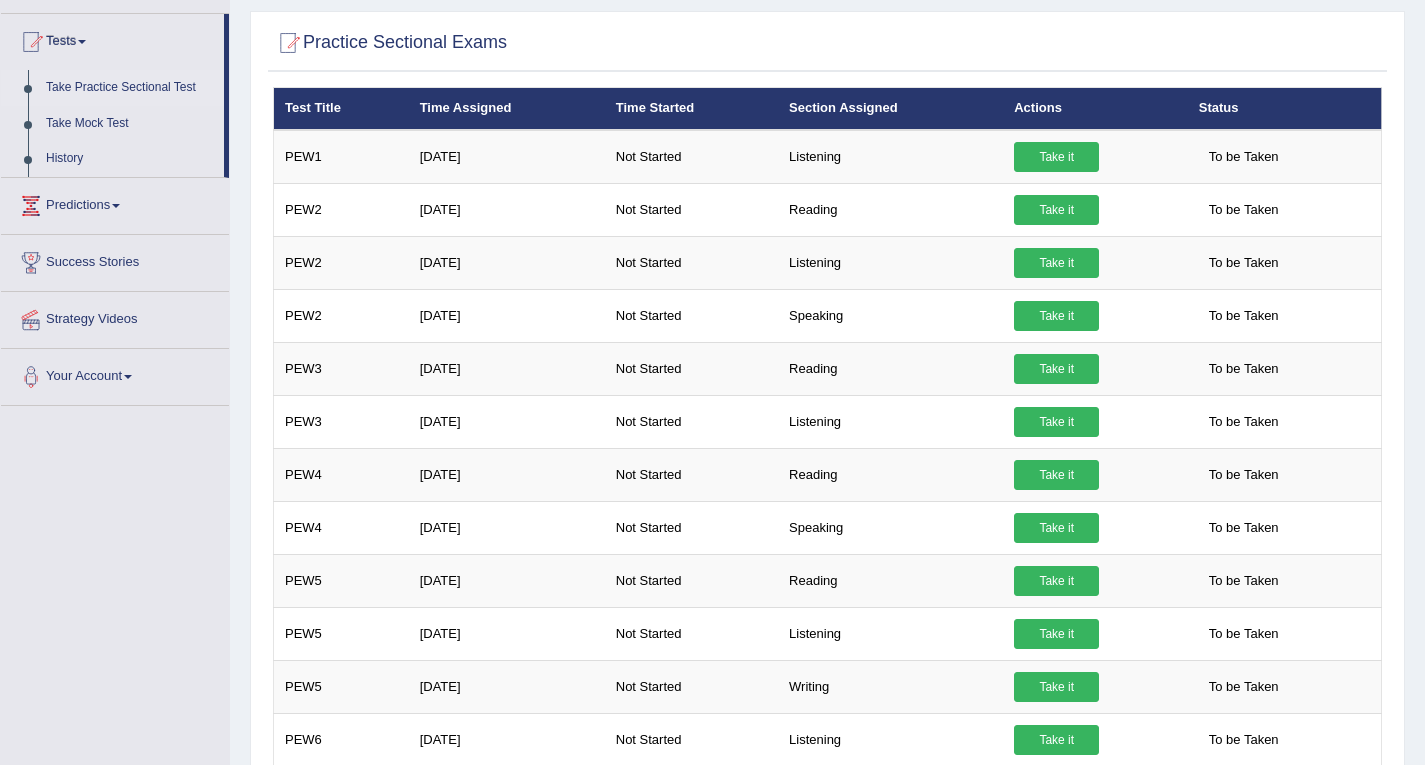 scroll, scrollTop: 0, scrollLeft: 0, axis: both 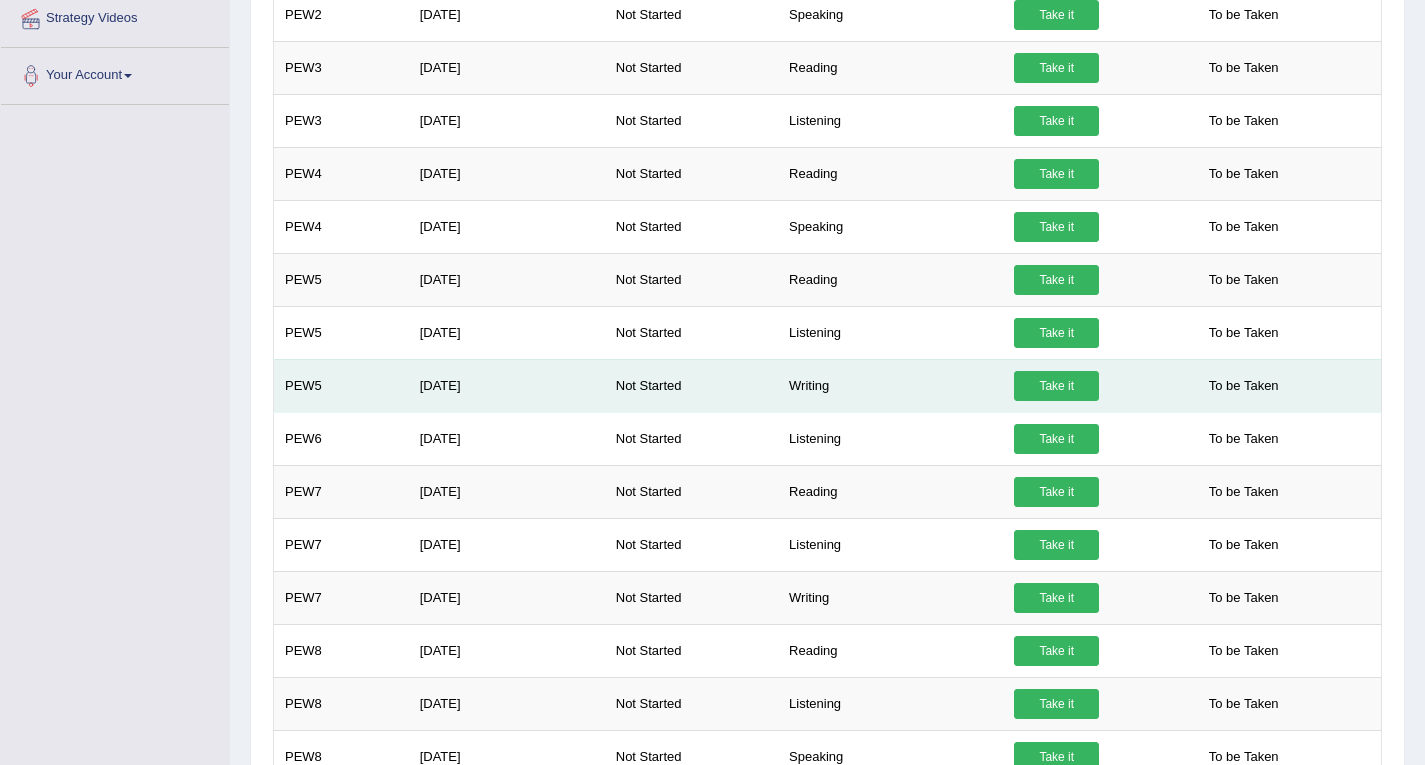 click on "Take it" at bounding box center [1056, 386] 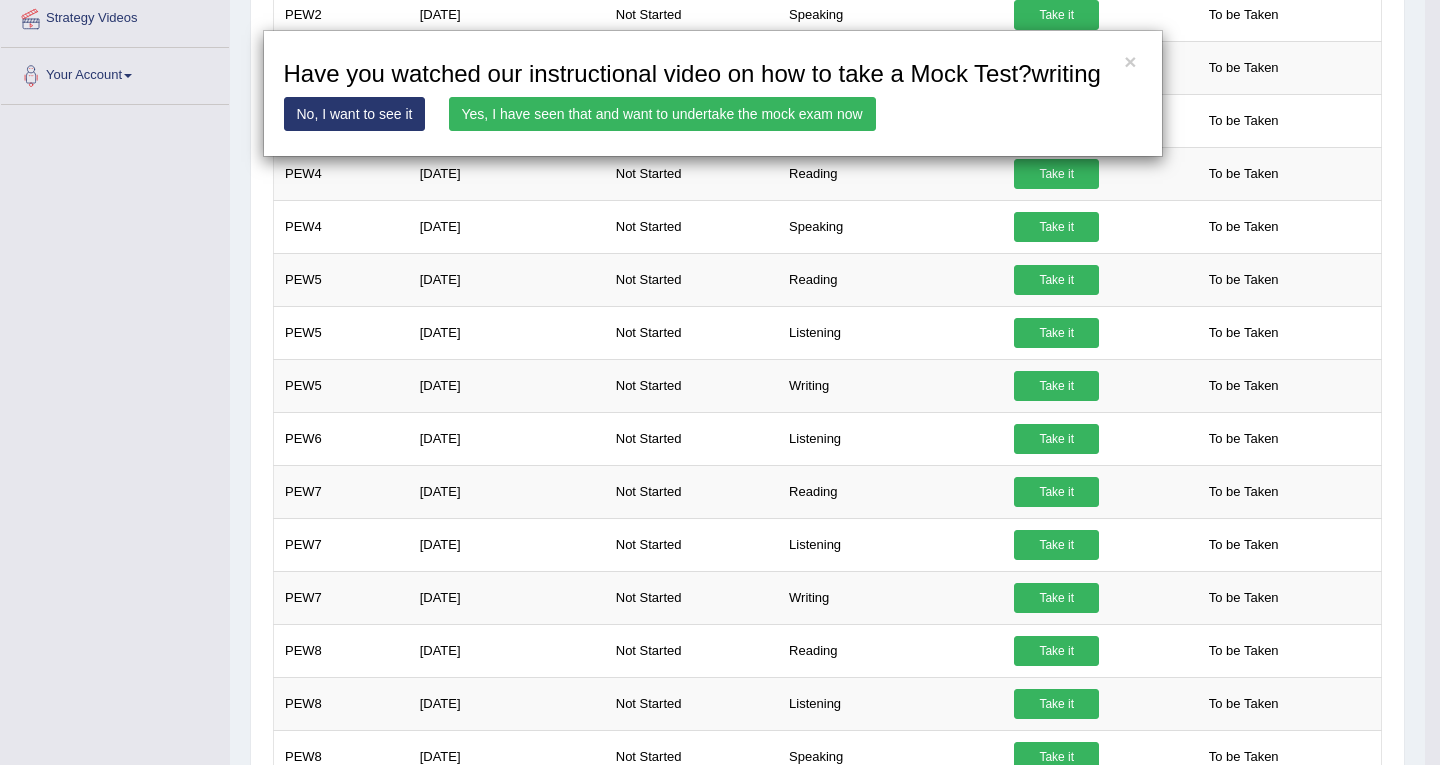 click on "Yes, I have seen that and want to undertake the mock exam now" at bounding box center [662, 114] 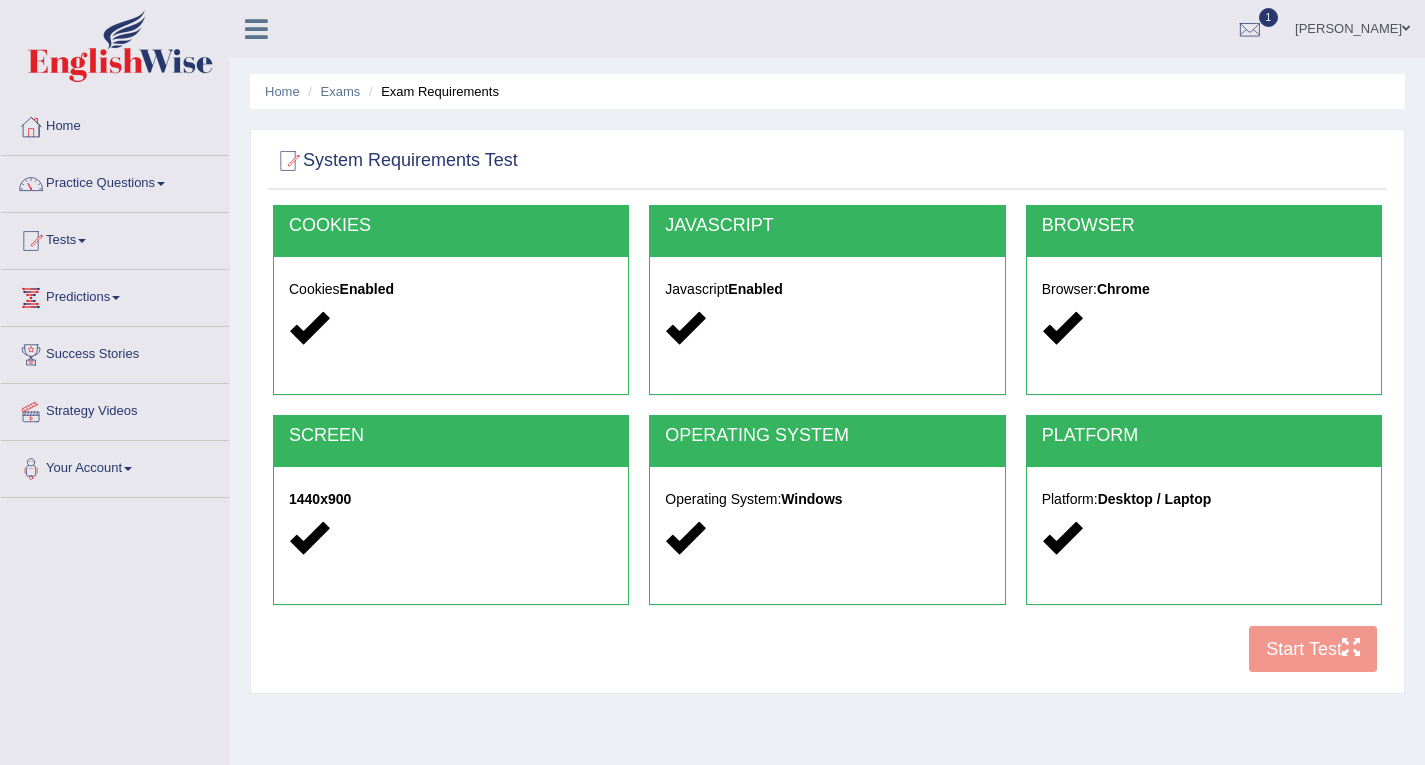 scroll, scrollTop: 0, scrollLeft: 0, axis: both 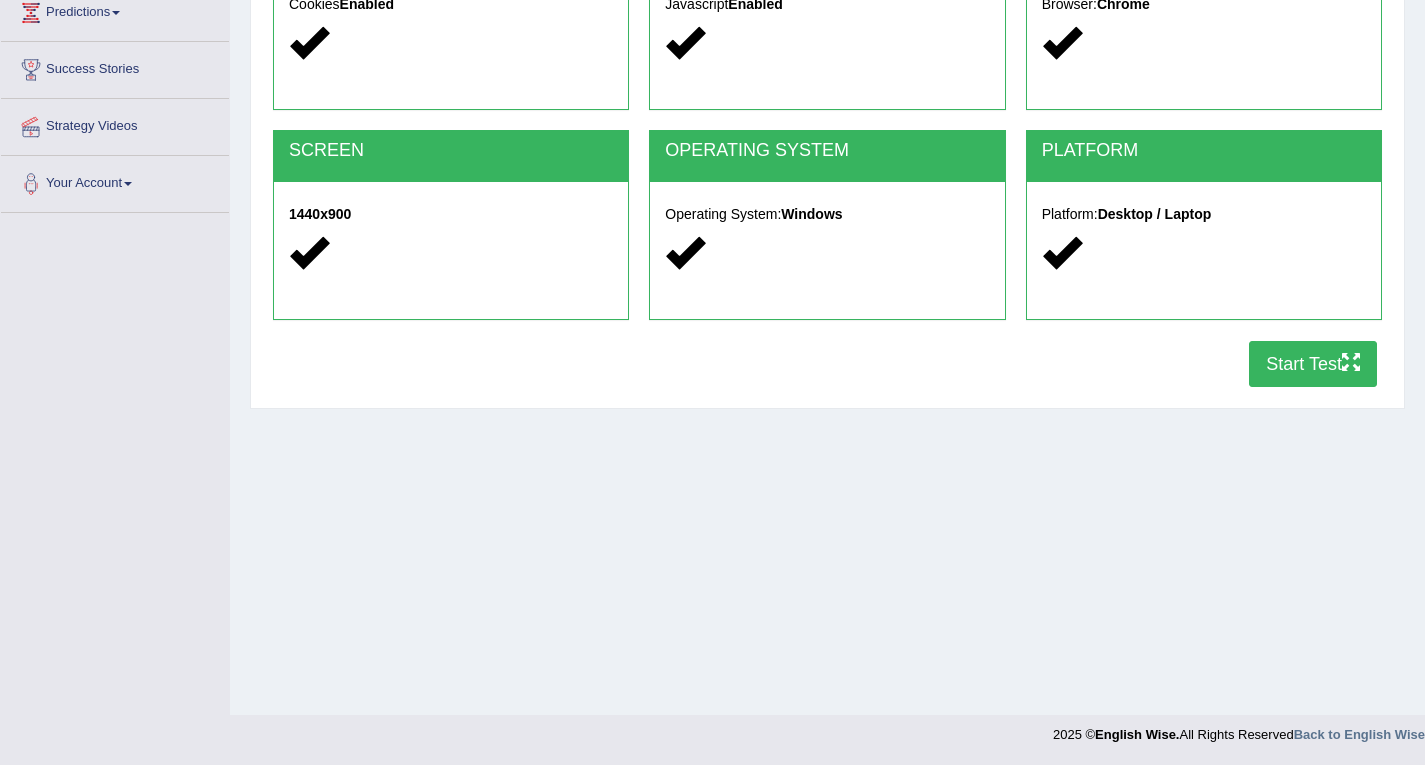 click at bounding box center (1351, 362) 